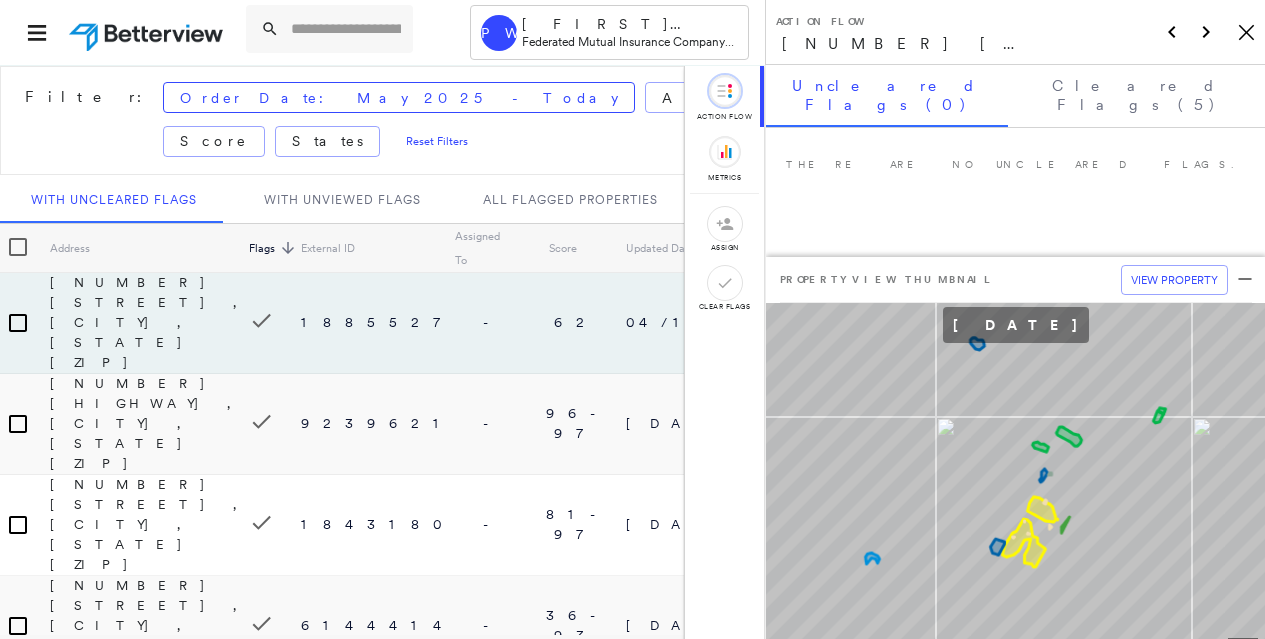 scroll, scrollTop: 0, scrollLeft: 0, axis: both 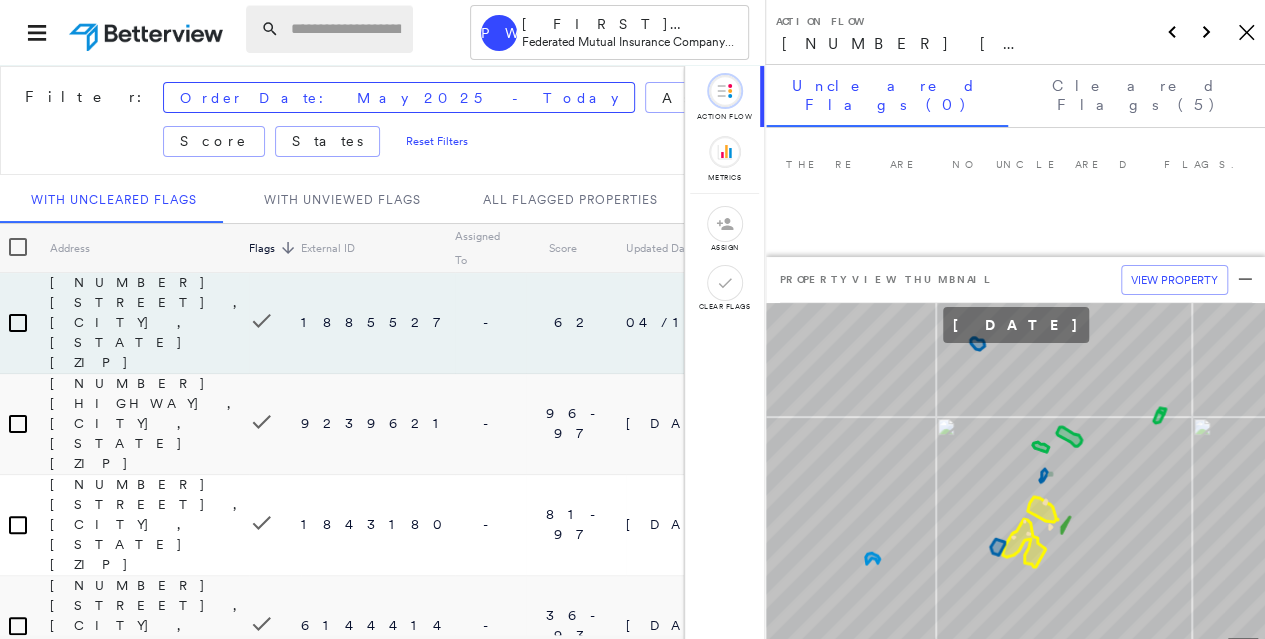 click at bounding box center (346, 29) 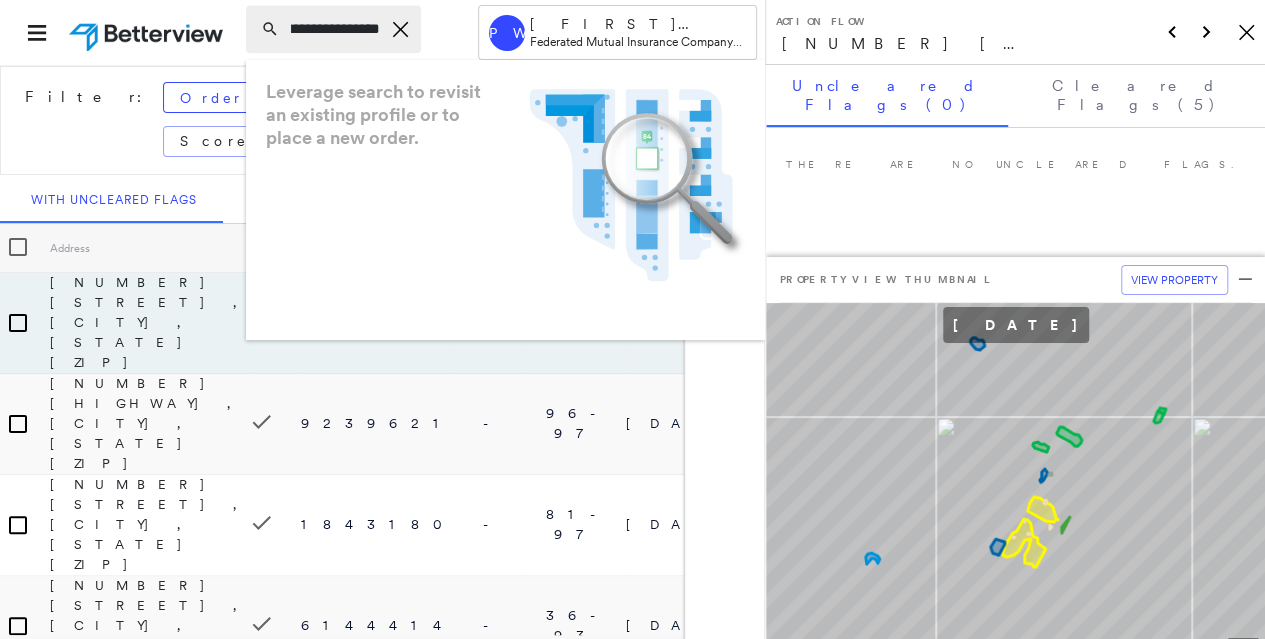 scroll, scrollTop: 0, scrollLeft: 130, axis: horizontal 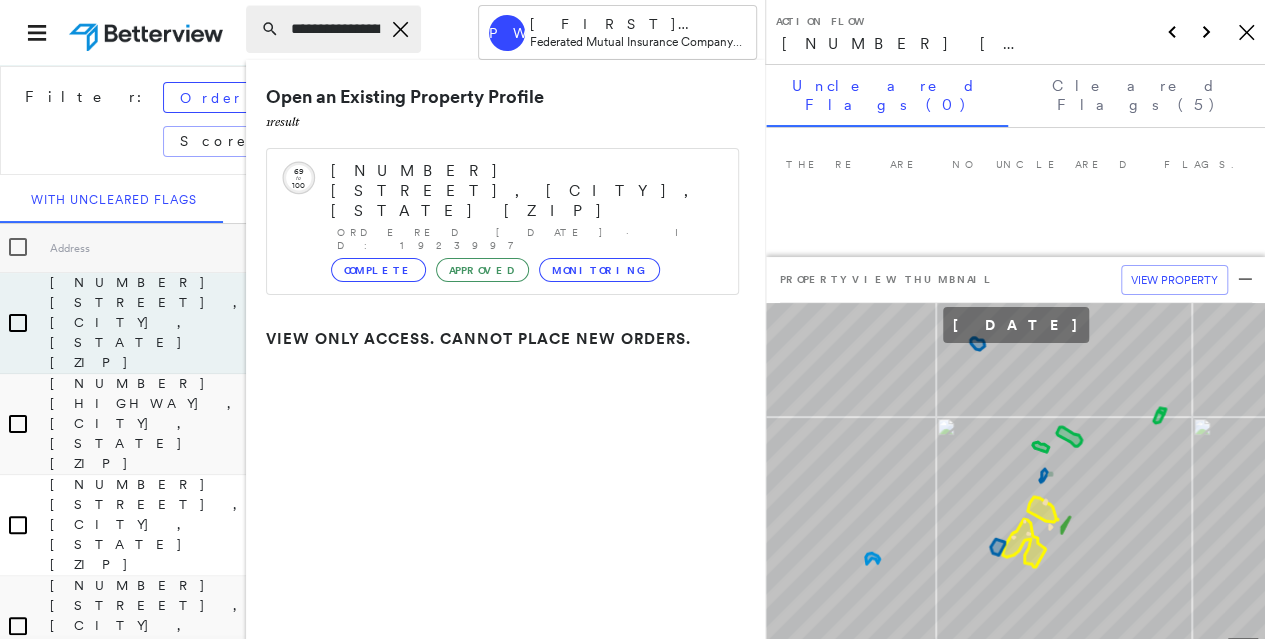 click on "Icon_Closemodal" 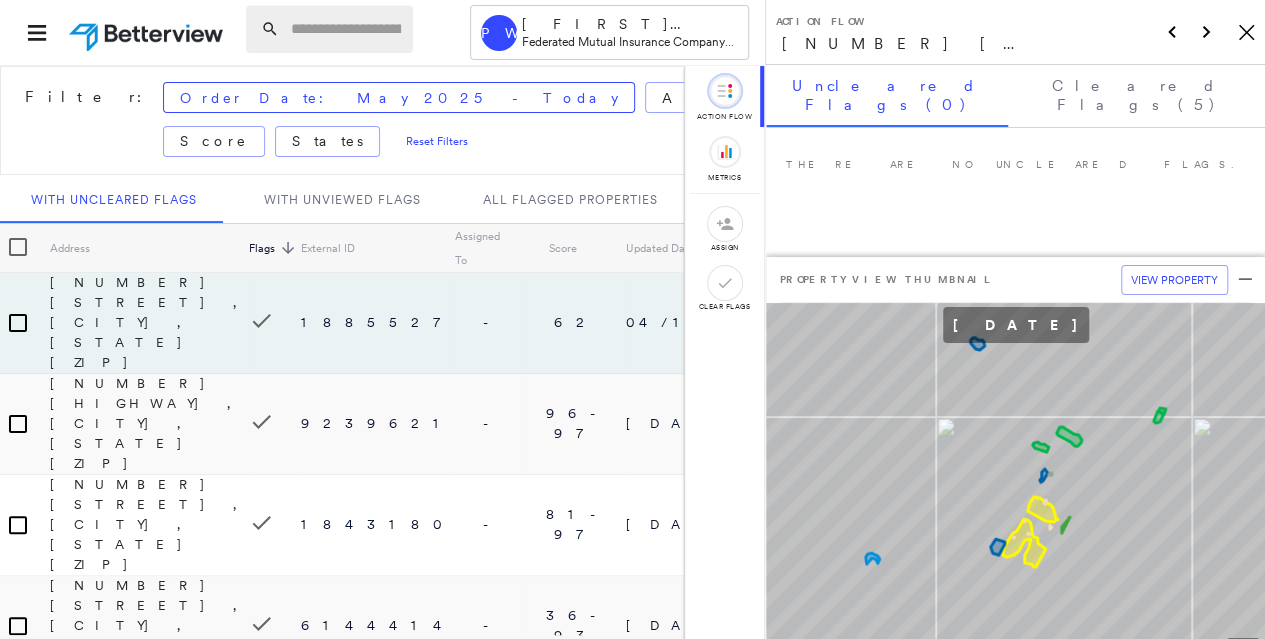 click at bounding box center [346, 29] 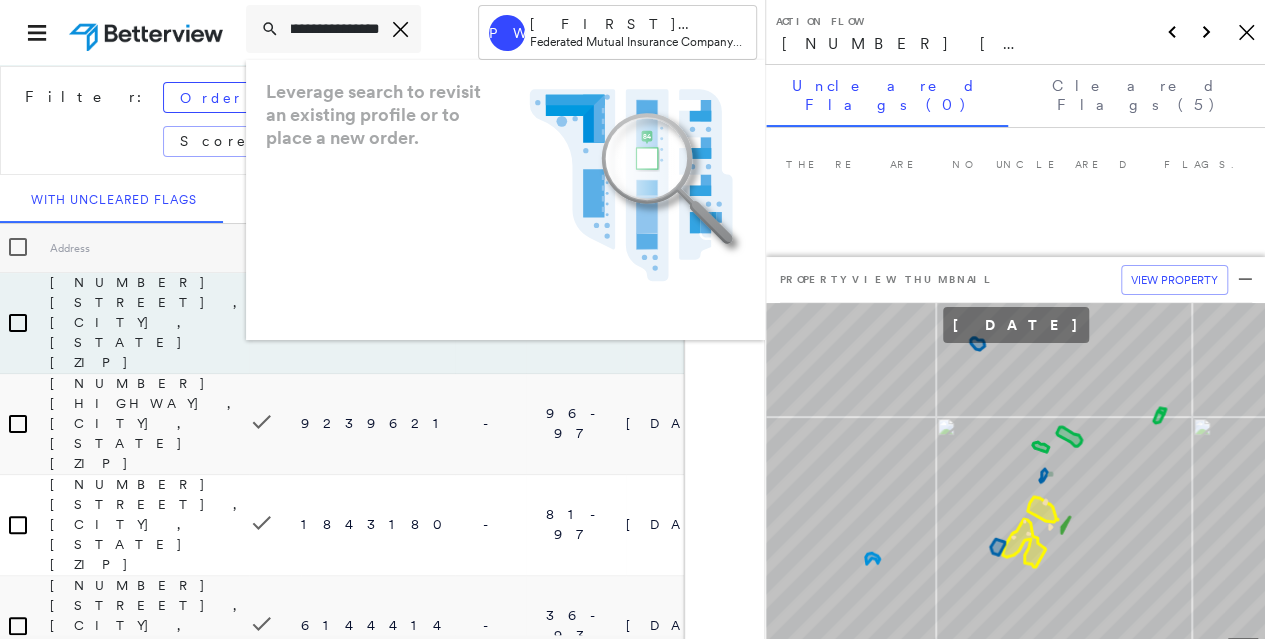 scroll, scrollTop: 0, scrollLeft: 143, axis: horizontal 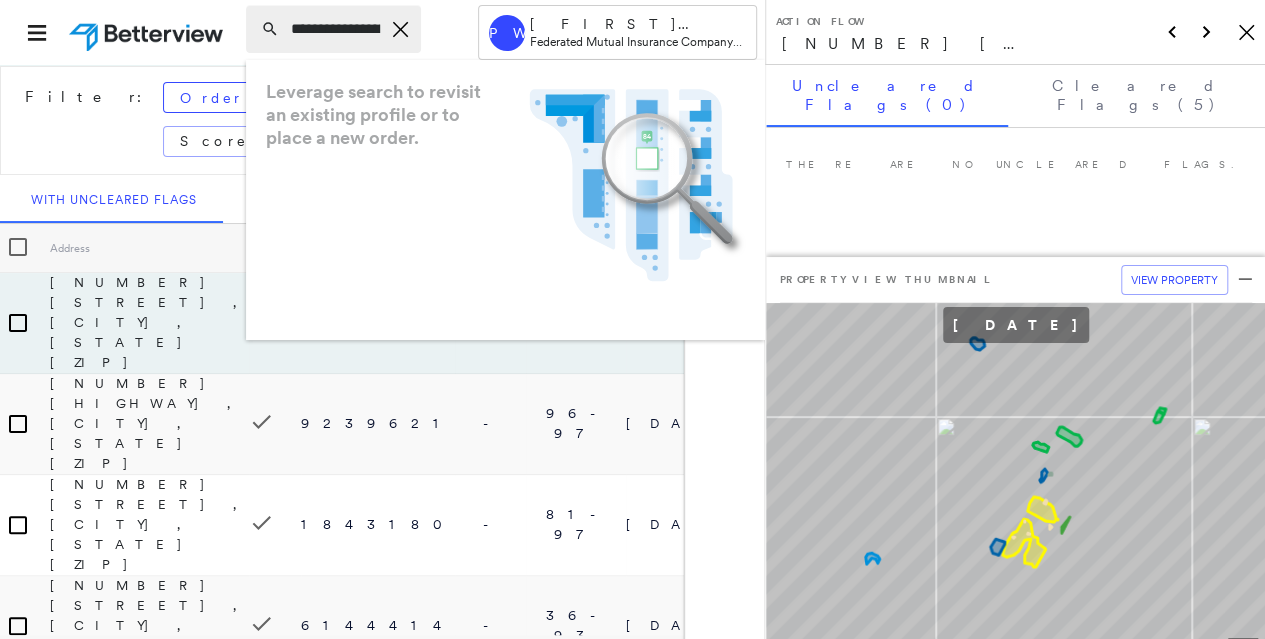 click on "**********" at bounding box center (333, 29) 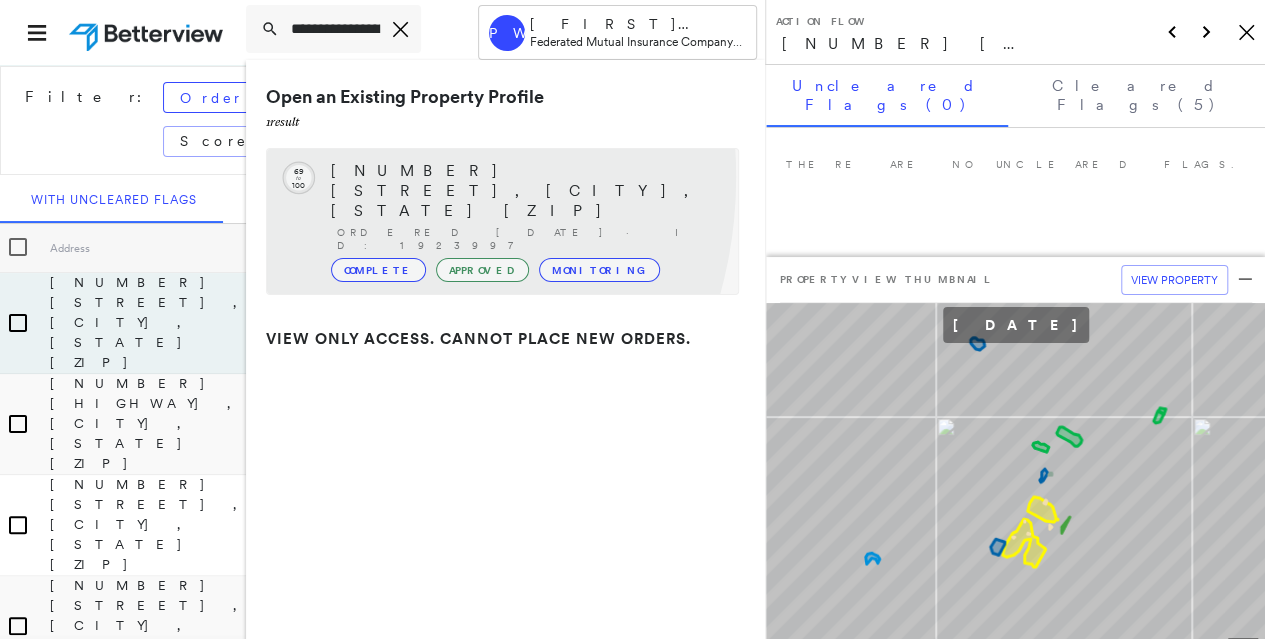 click on "to" 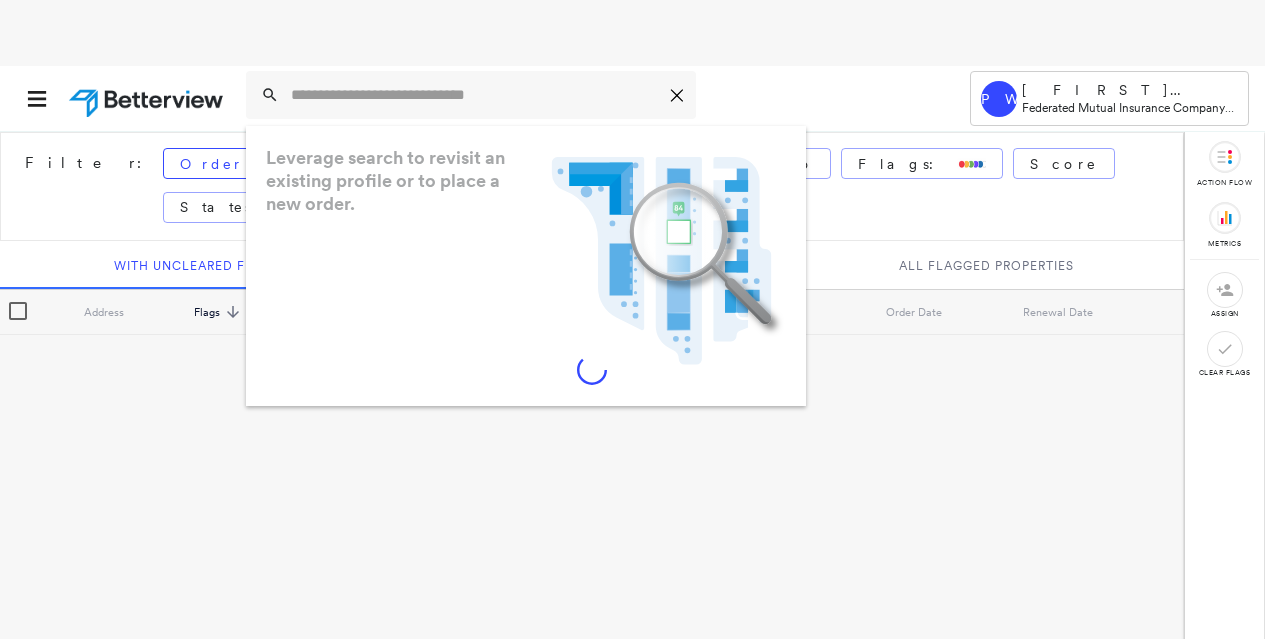 scroll, scrollTop: 0, scrollLeft: 0, axis: both 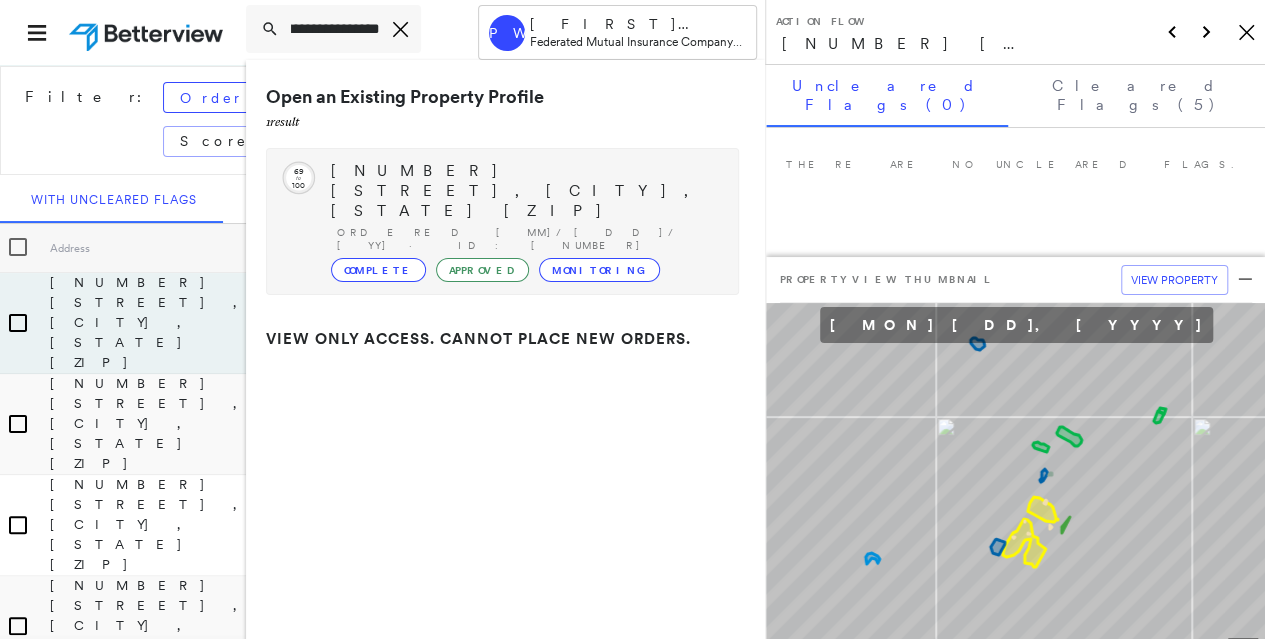 type on "**********" 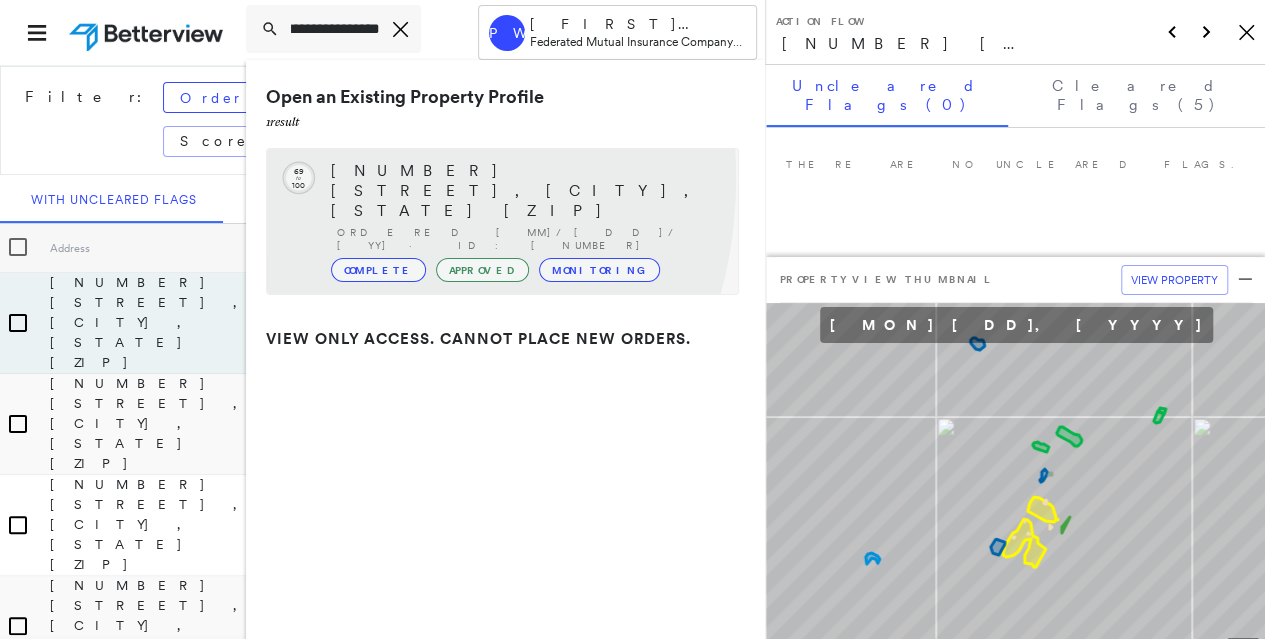 click on "to" 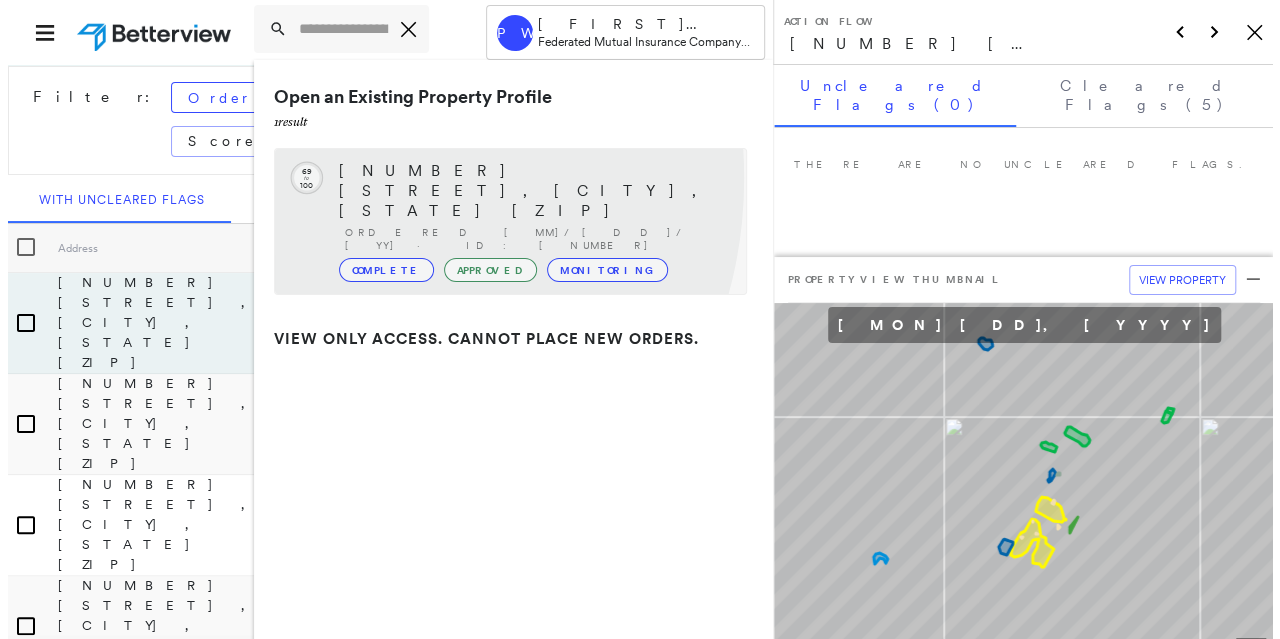 scroll, scrollTop: 0, scrollLeft: 0, axis: both 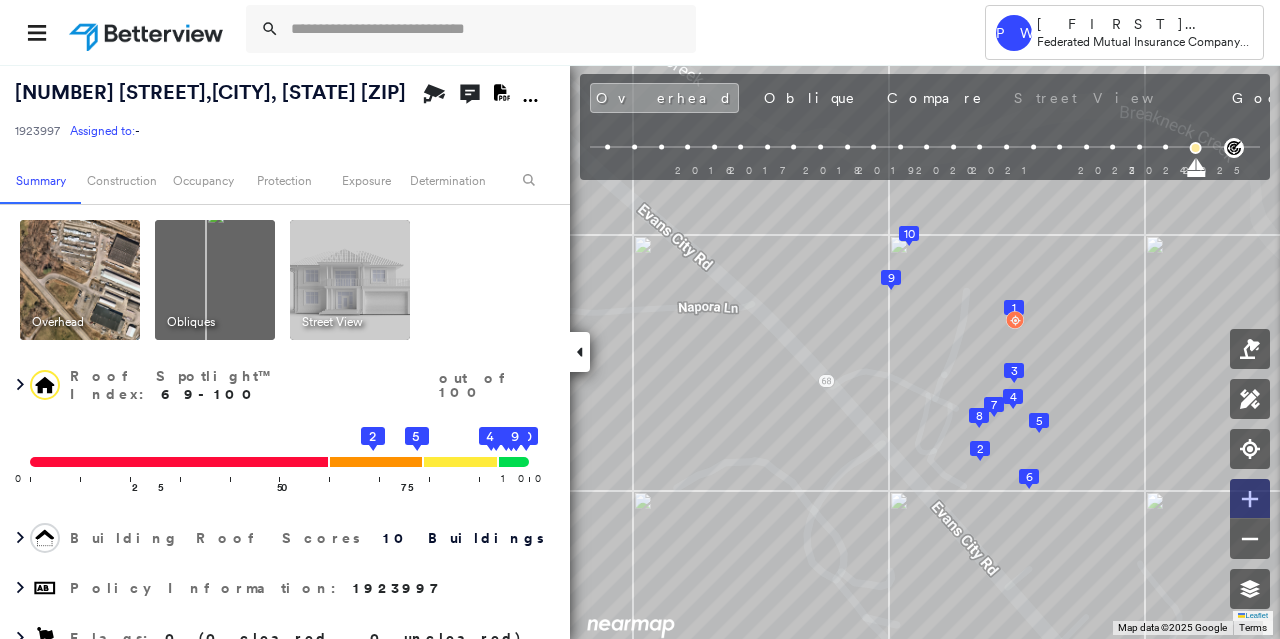 click 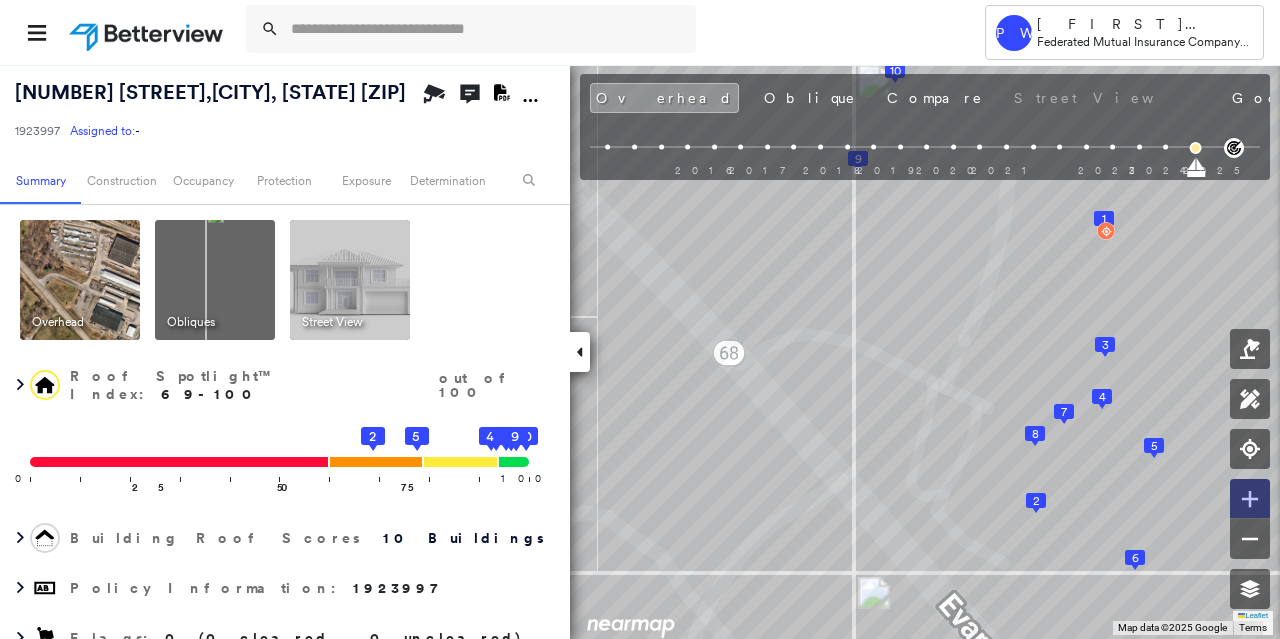 click 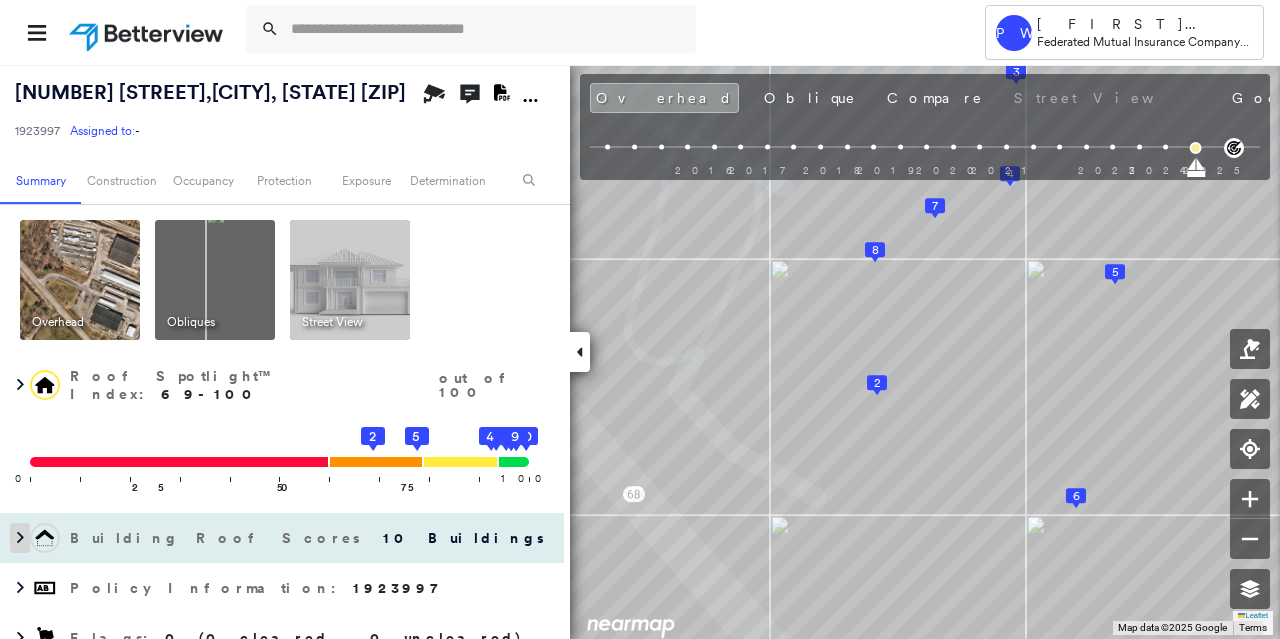 click at bounding box center (20, 538) 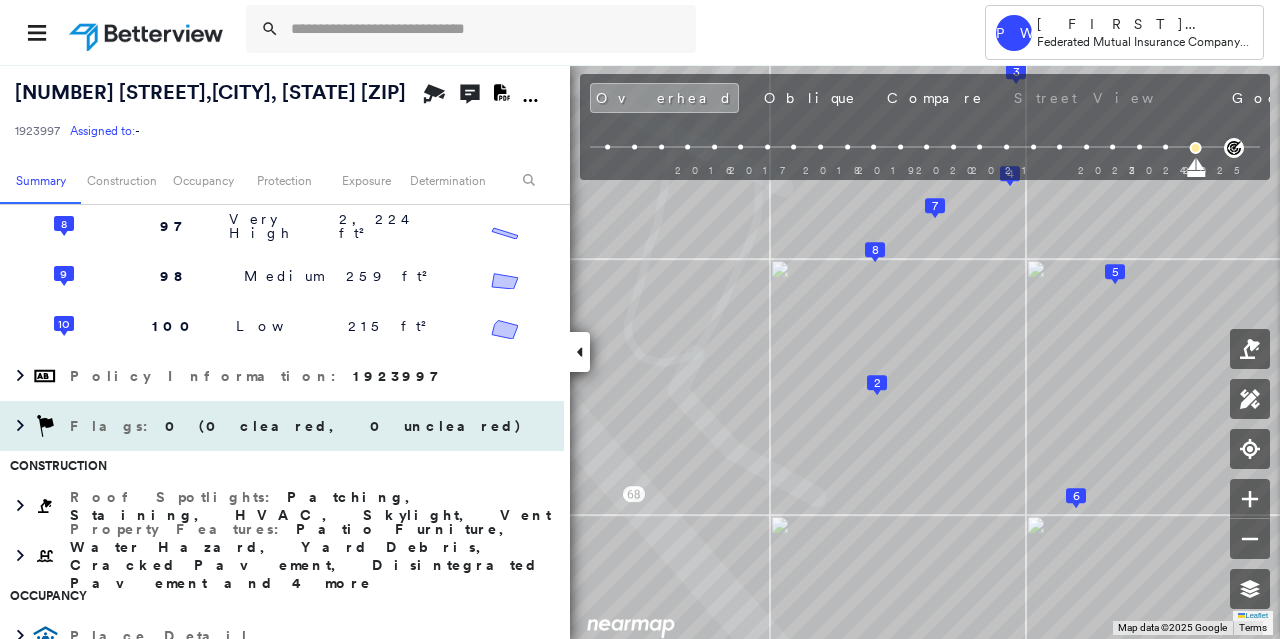 scroll, scrollTop: 800, scrollLeft: 0, axis: vertical 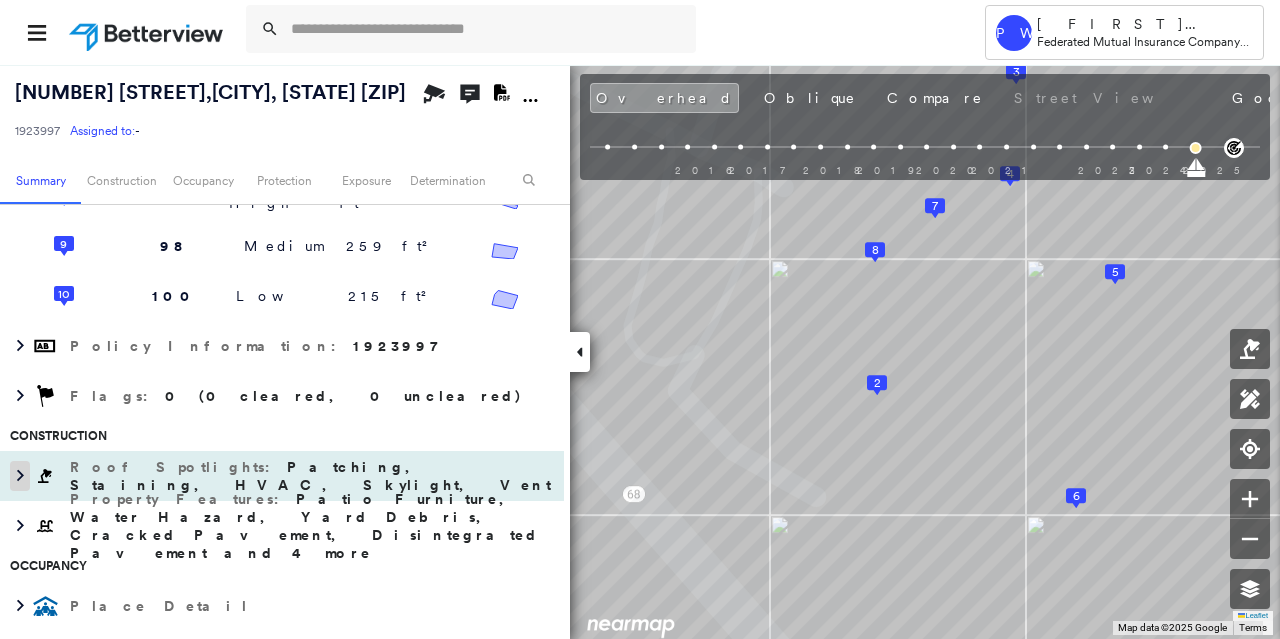 click at bounding box center (20, 476) 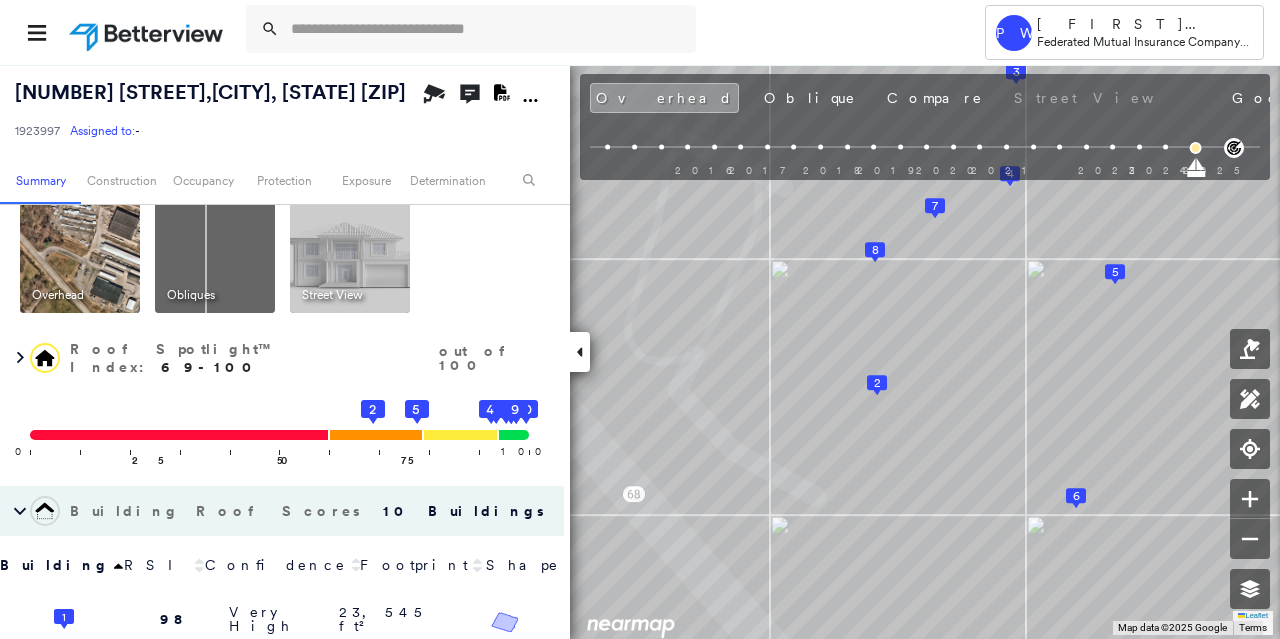 scroll, scrollTop: 0, scrollLeft: 0, axis: both 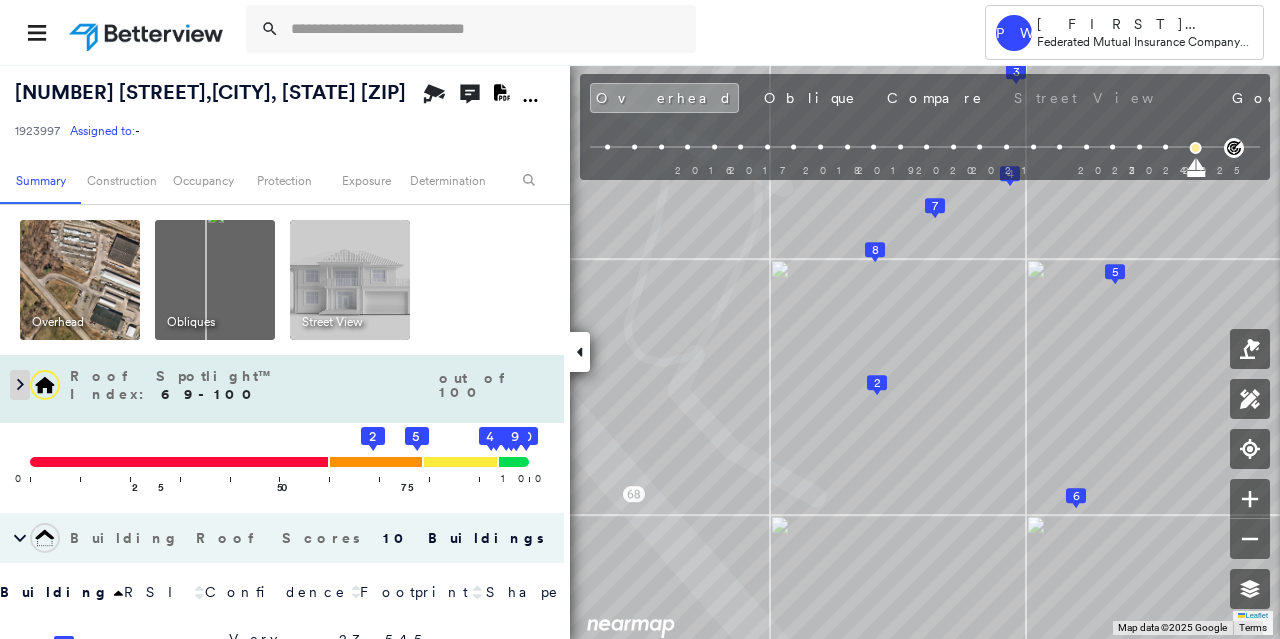 click at bounding box center [20, 385] 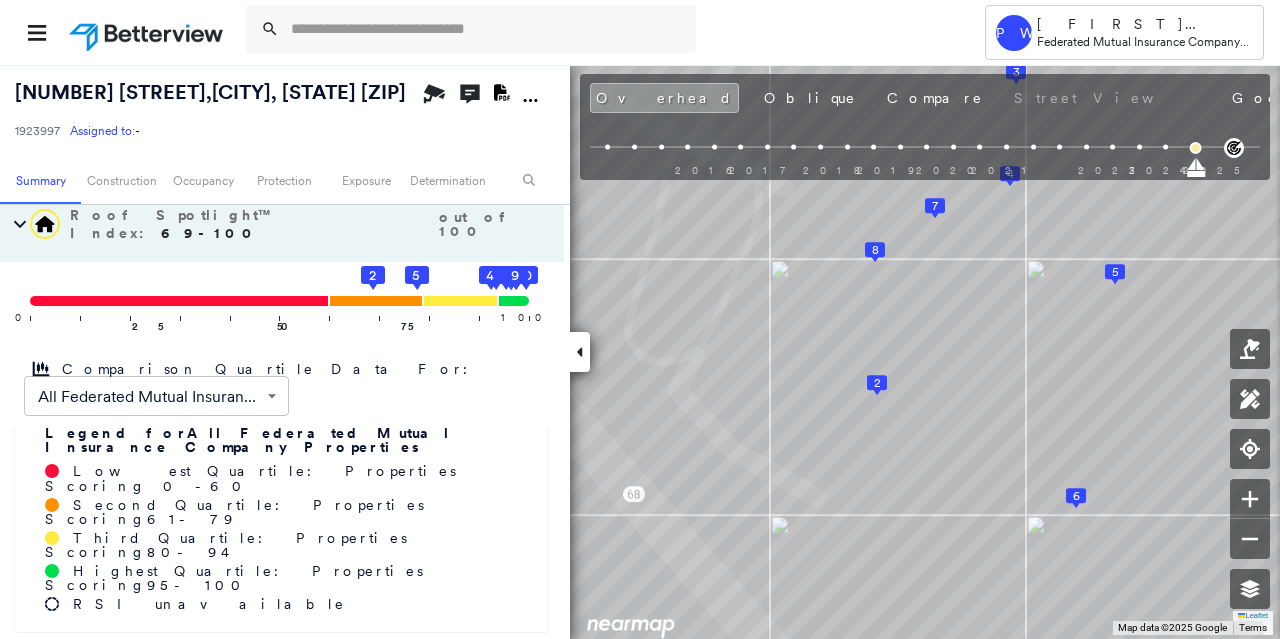 scroll, scrollTop: 200, scrollLeft: 0, axis: vertical 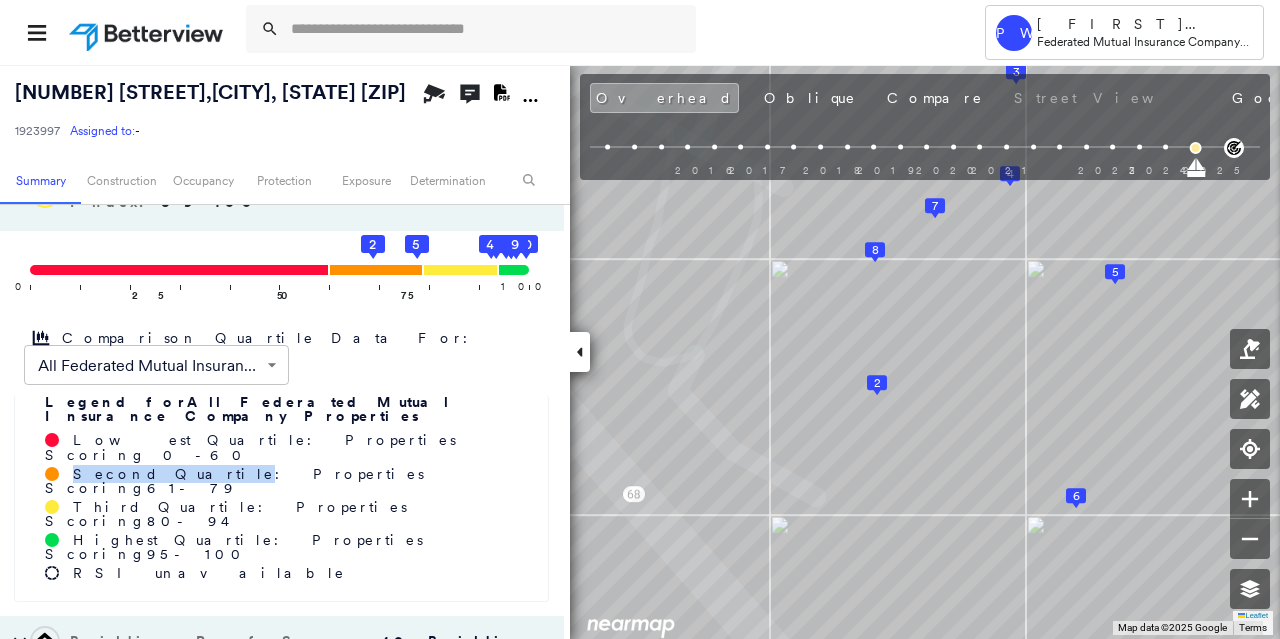 drag, startPoint x: 72, startPoint y: 449, endPoint x: 171, endPoint y: 455, distance: 99.18165 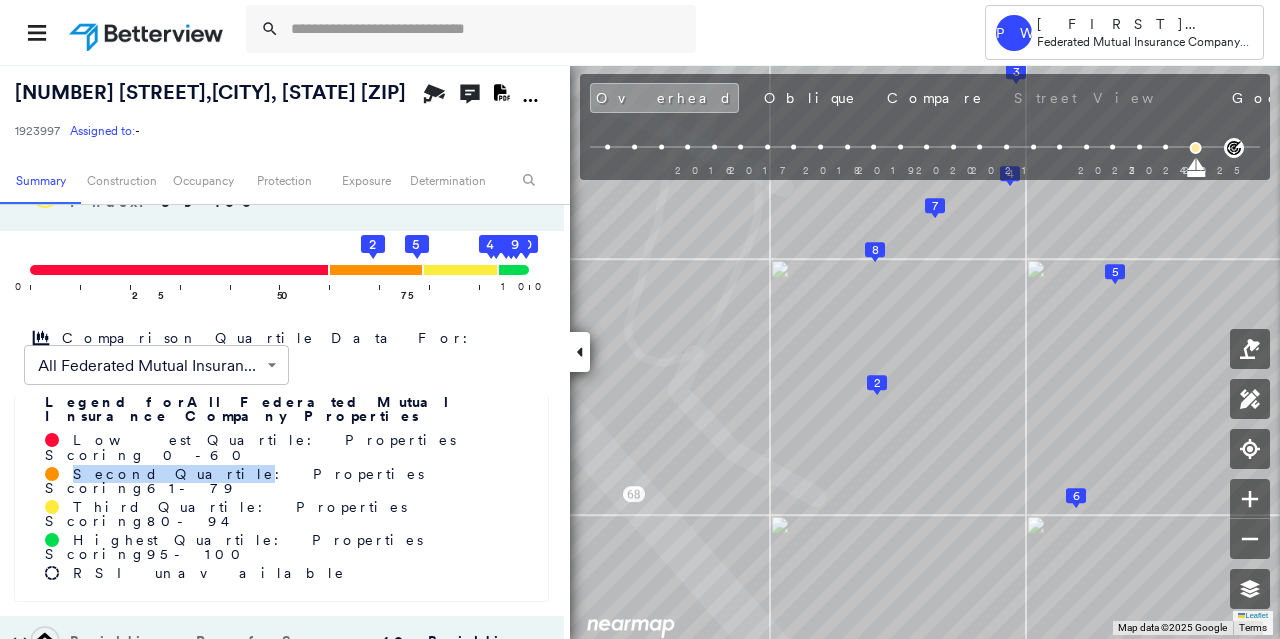 copy on "Second Quartile" 